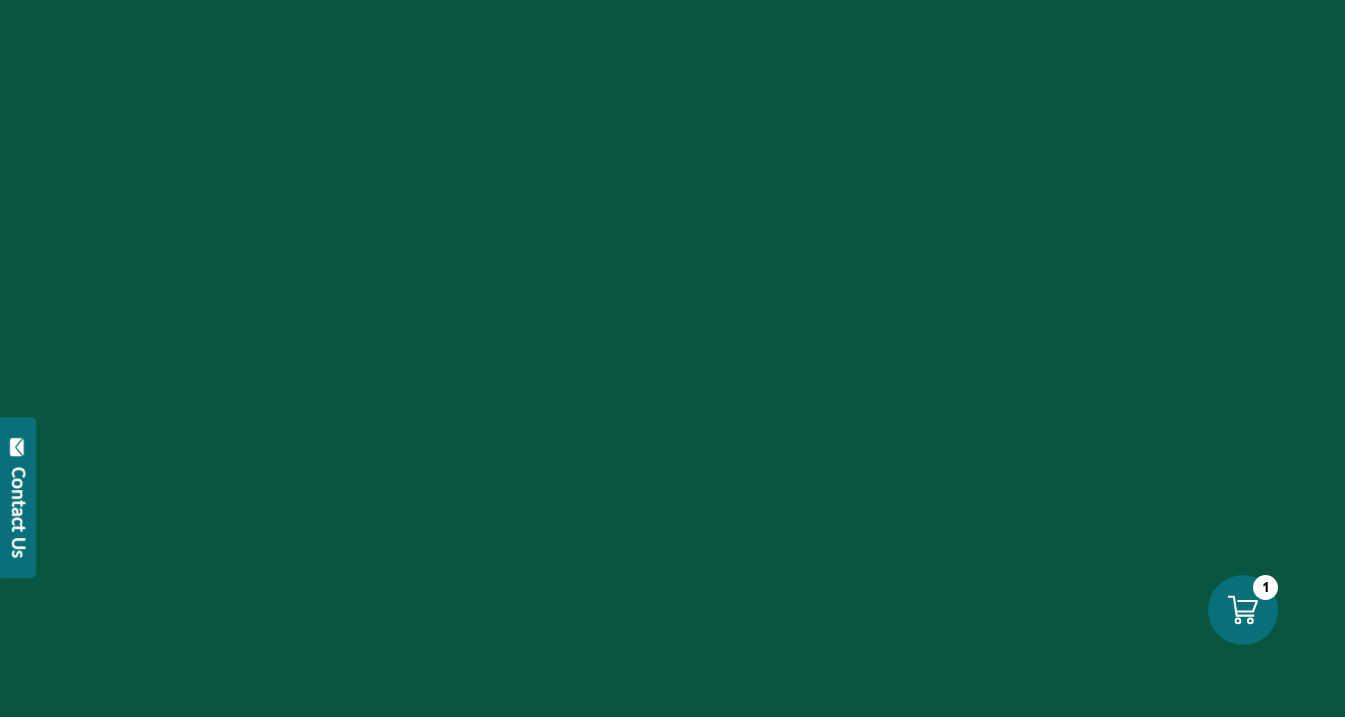 scroll, scrollTop: 0, scrollLeft: 0, axis: both 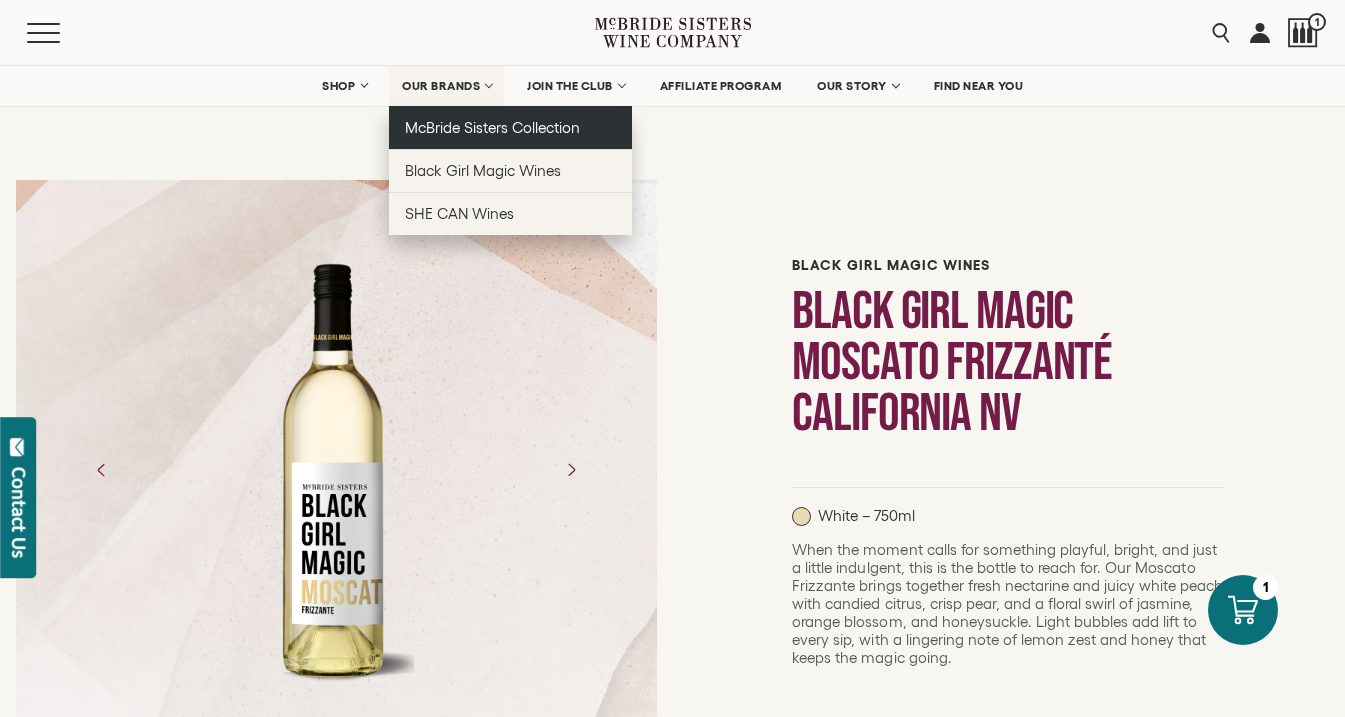 click on "McBride Sisters Collection" at bounding box center (493, 127) 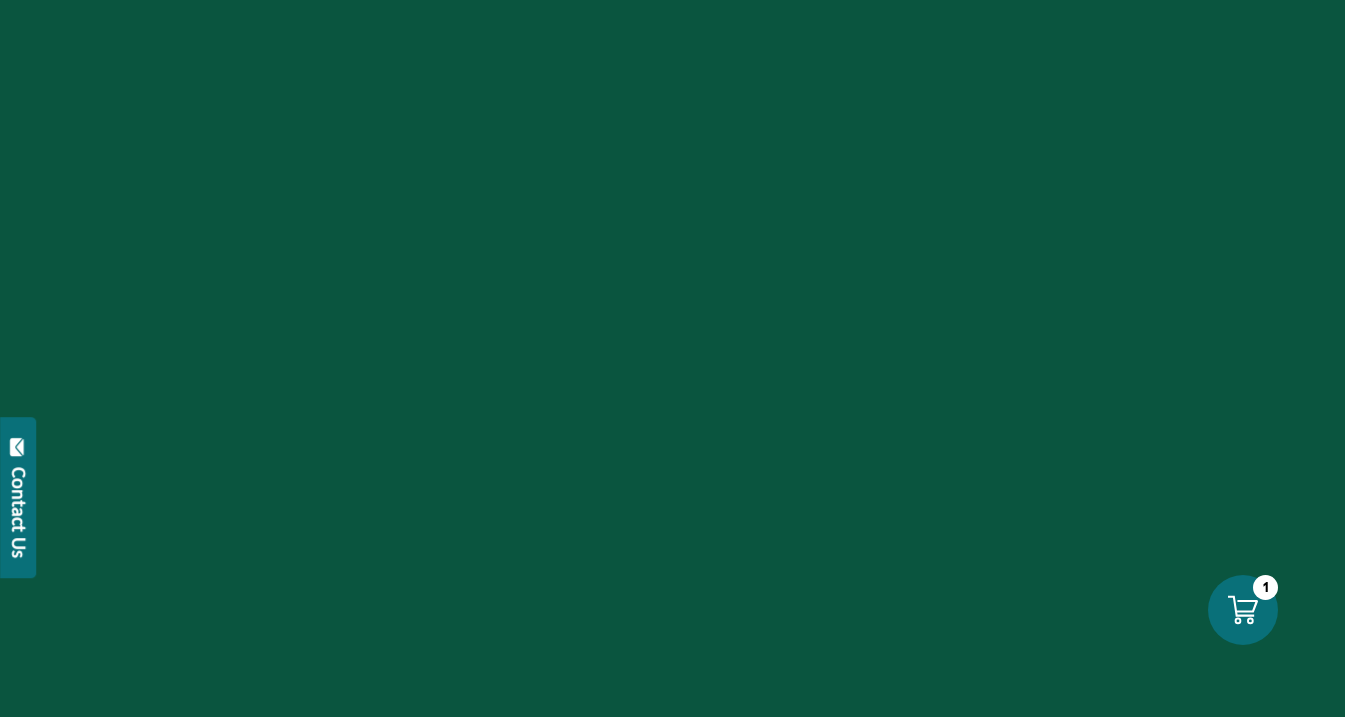 scroll, scrollTop: 0, scrollLeft: 0, axis: both 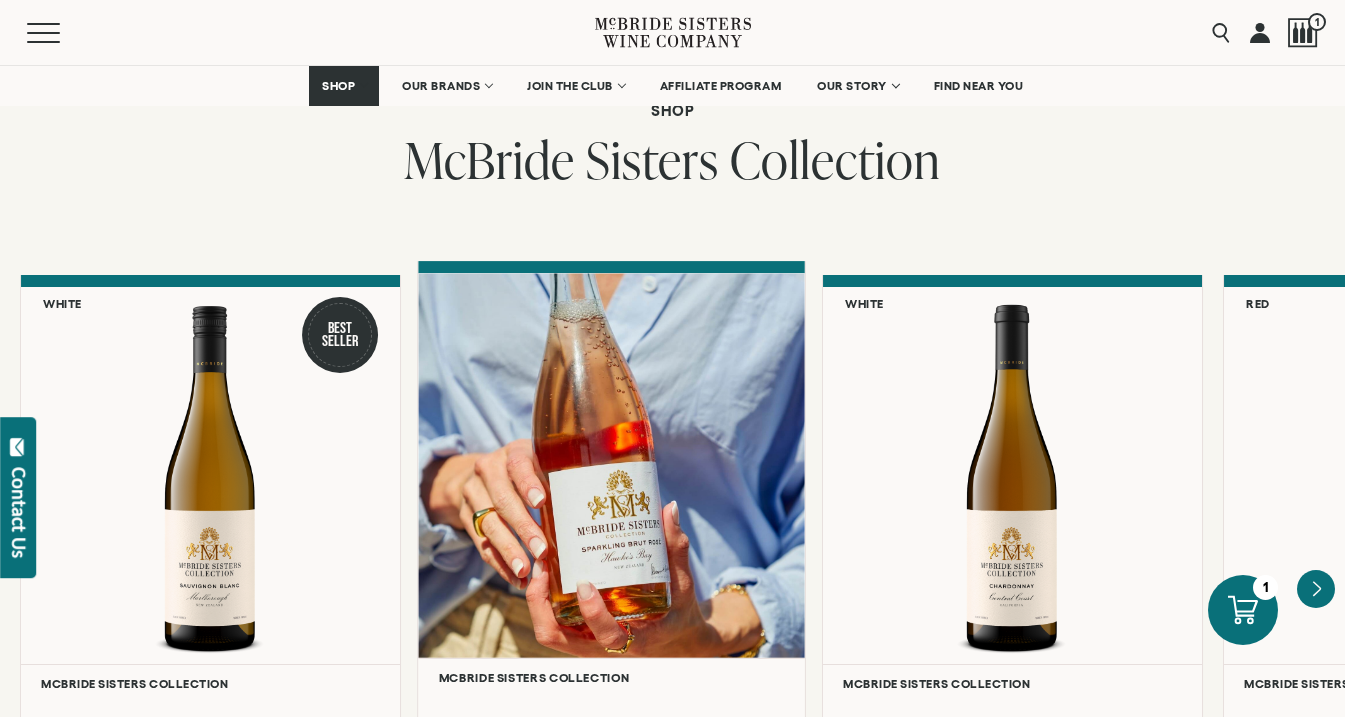 click at bounding box center [611, 465] 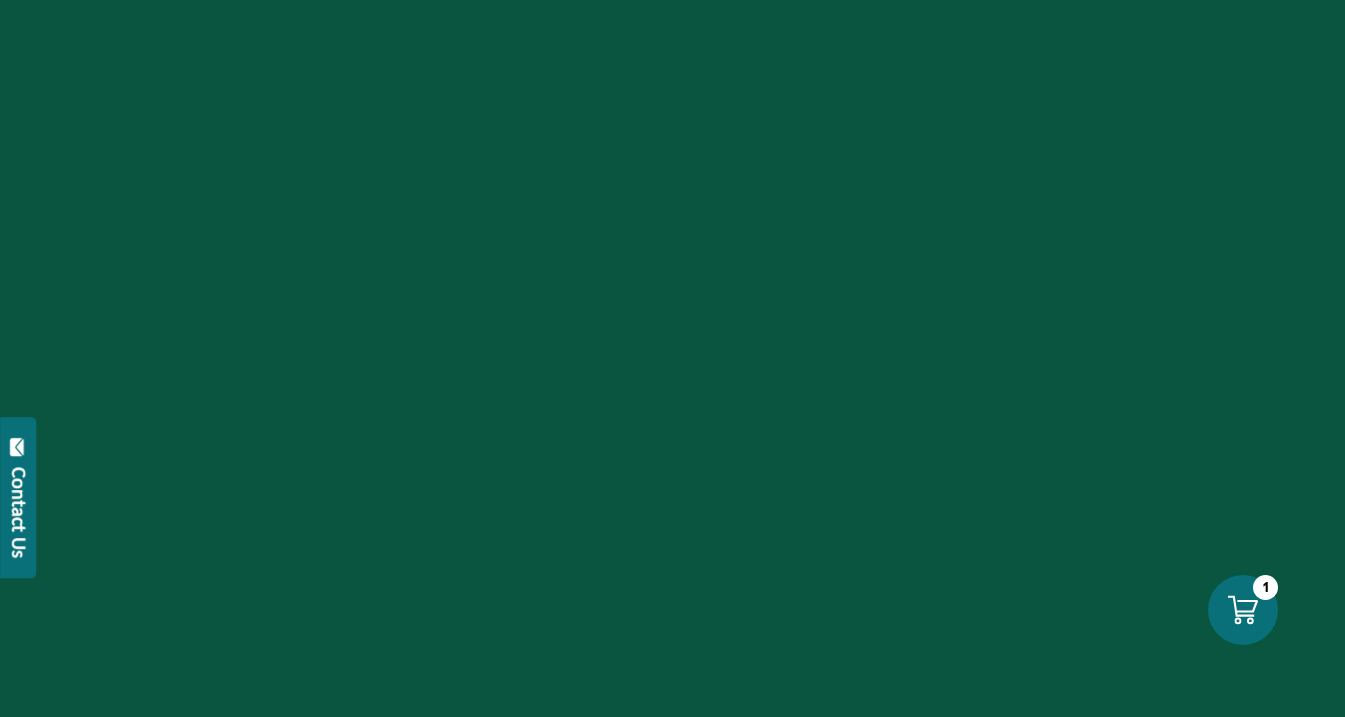 scroll, scrollTop: 0, scrollLeft: 0, axis: both 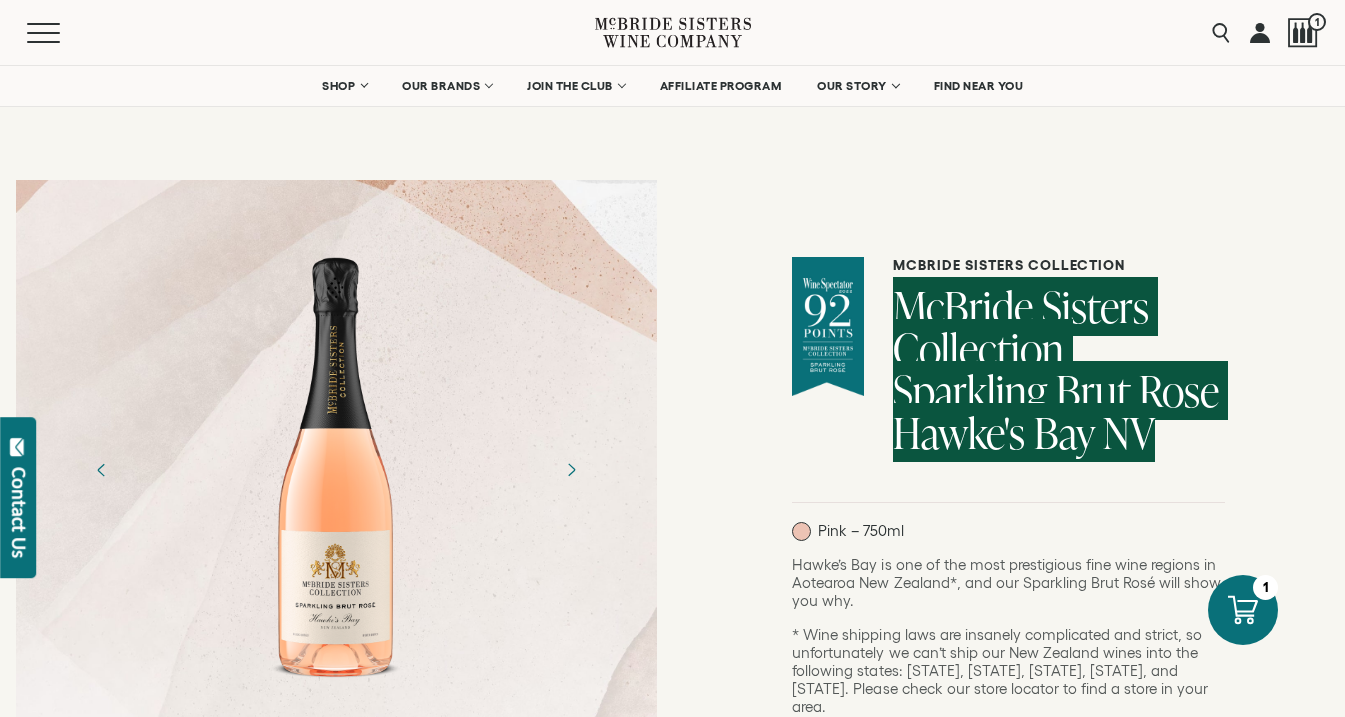 drag, startPoint x: 1019, startPoint y: 421, endPoint x: 895, endPoint y: 308, distance: 167.76471 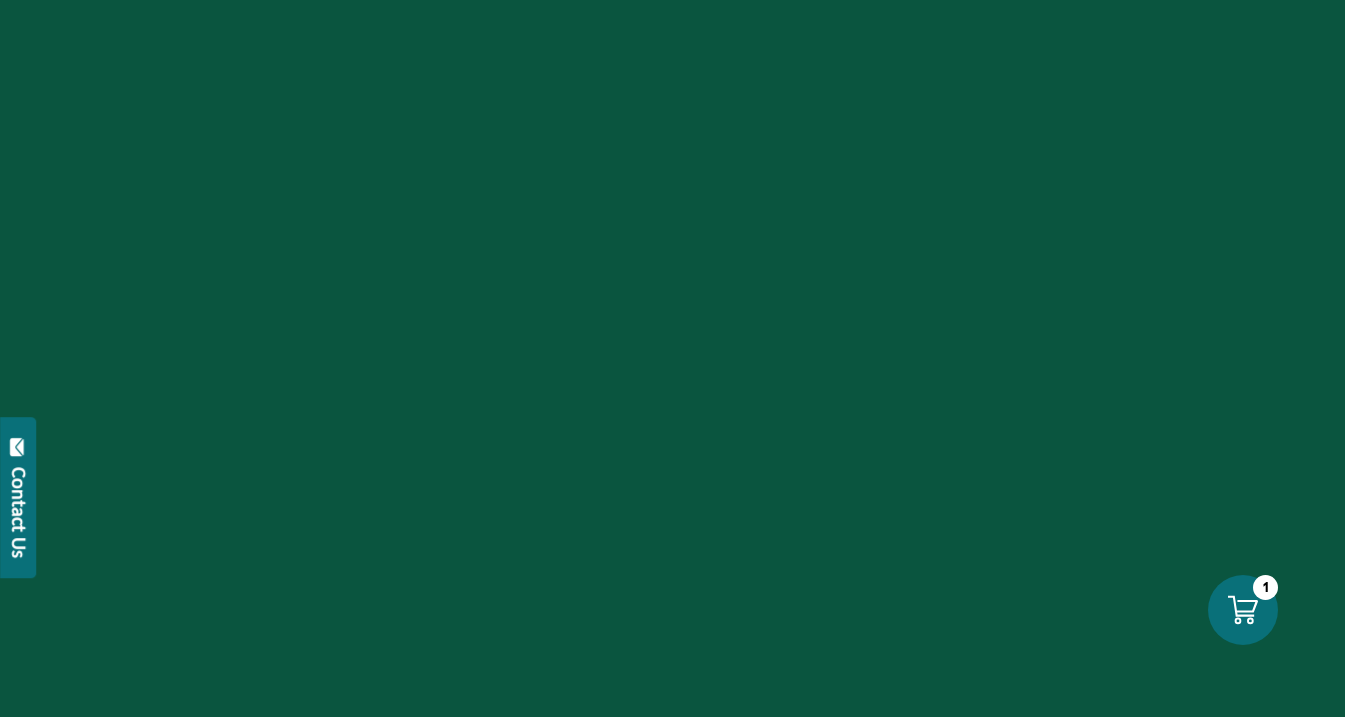 scroll, scrollTop: 0, scrollLeft: 0, axis: both 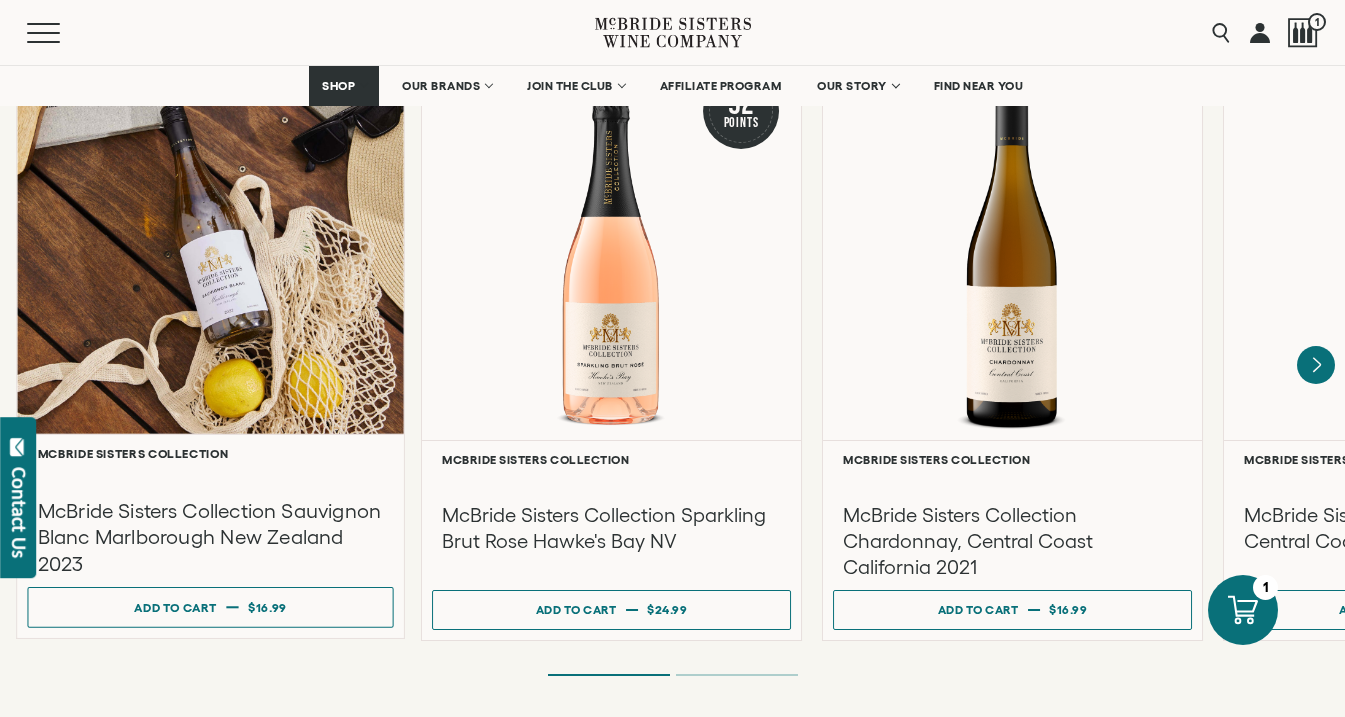 click at bounding box center [210, 241] 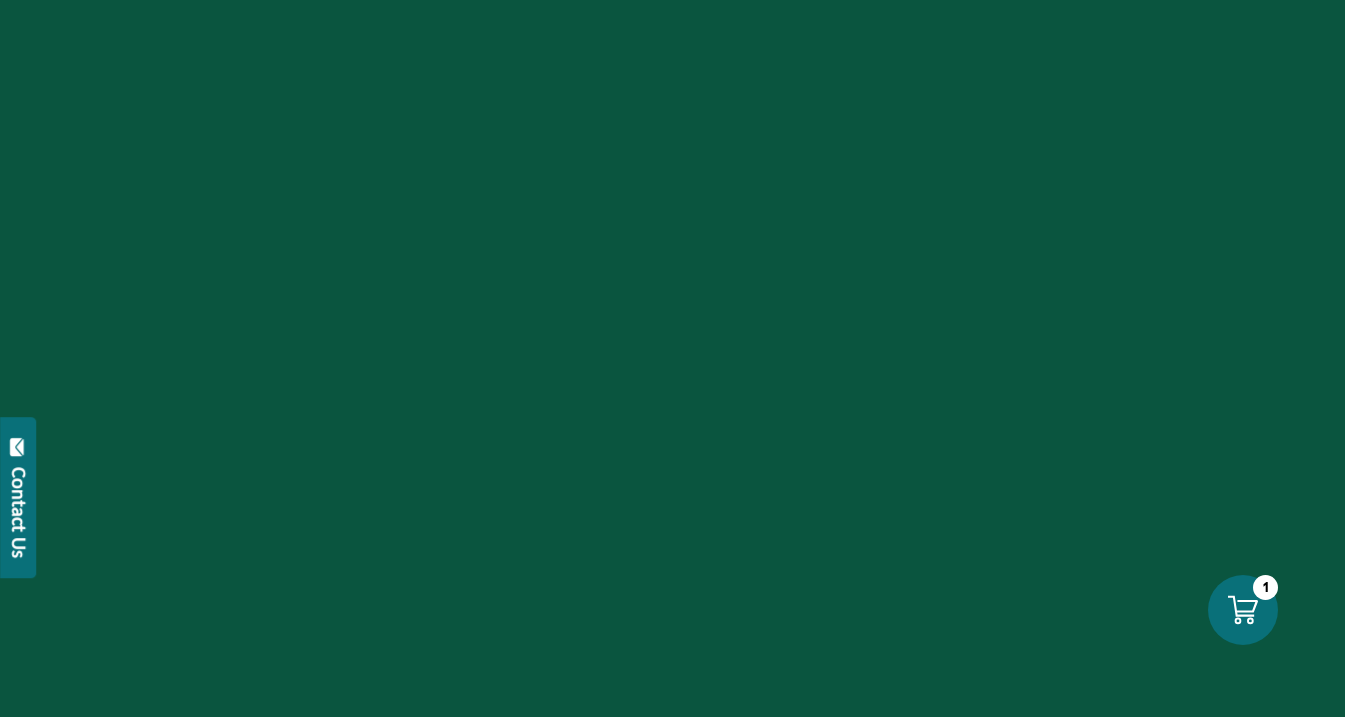 scroll, scrollTop: 0, scrollLeft: 0, axis: both 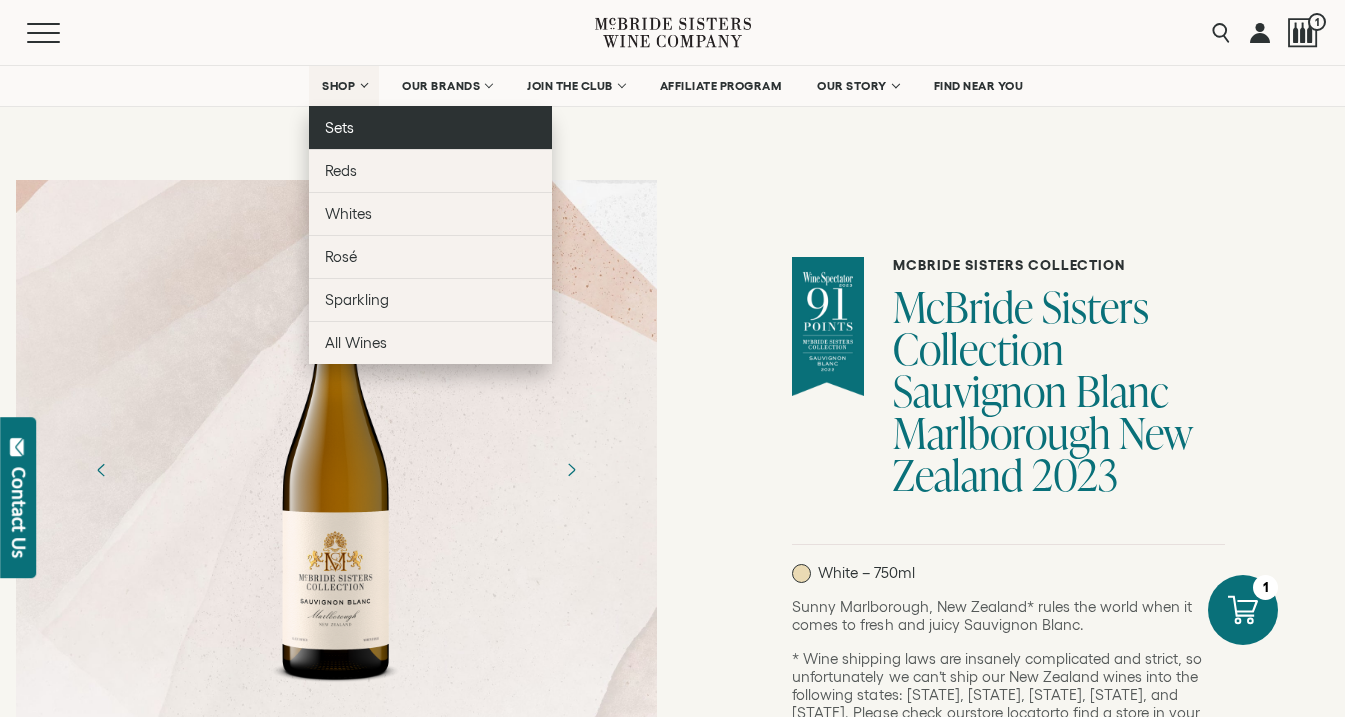 click on "Sets" at bounding box center [339, 127] 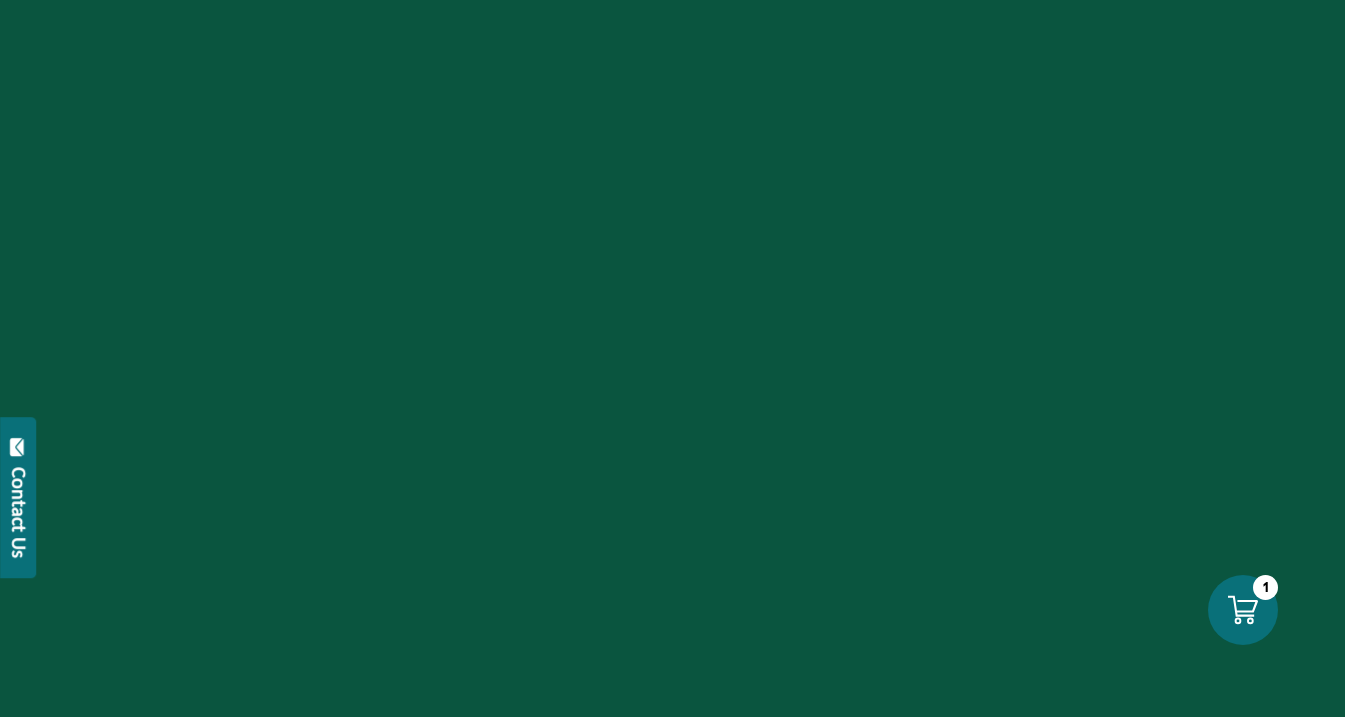 scroll, scrollTop: 0, scrollLeft: 0, axis: both 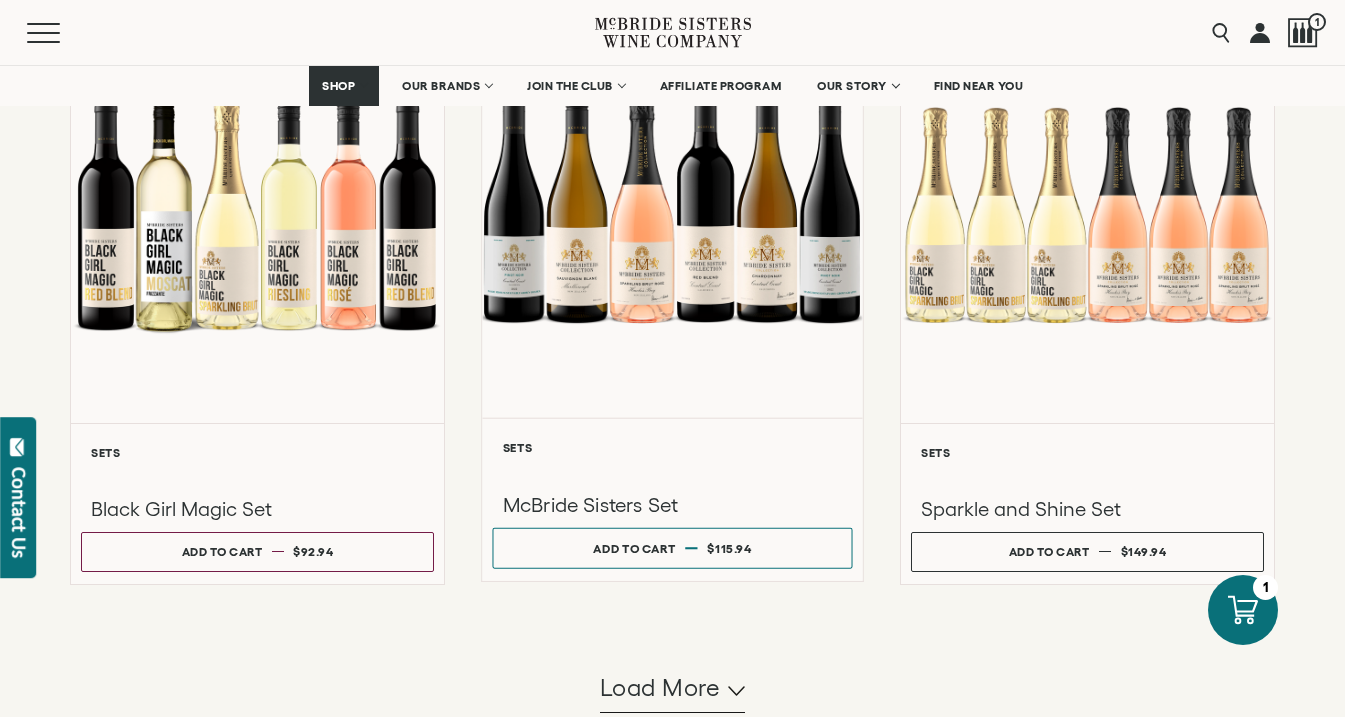 click at bounding box center [672, 205] 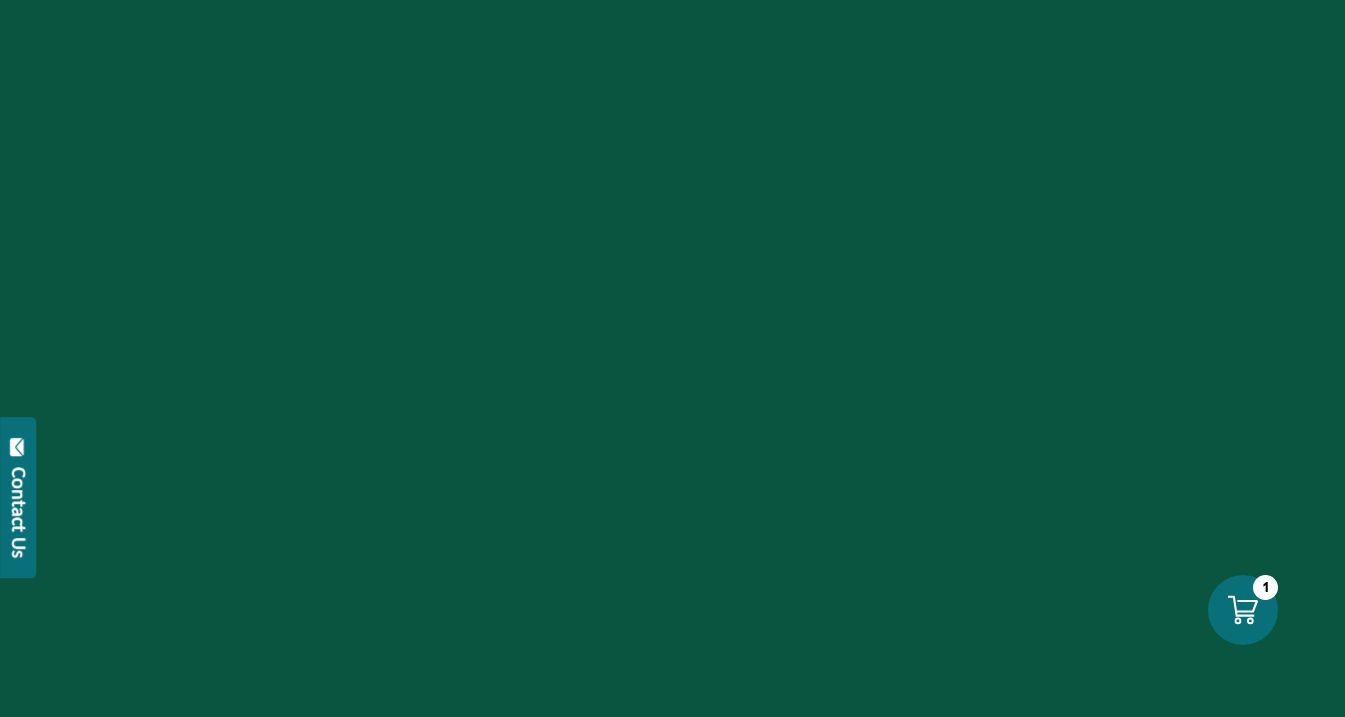 scroll, scrollTop: 0, scrollLeft: 0, axis: both 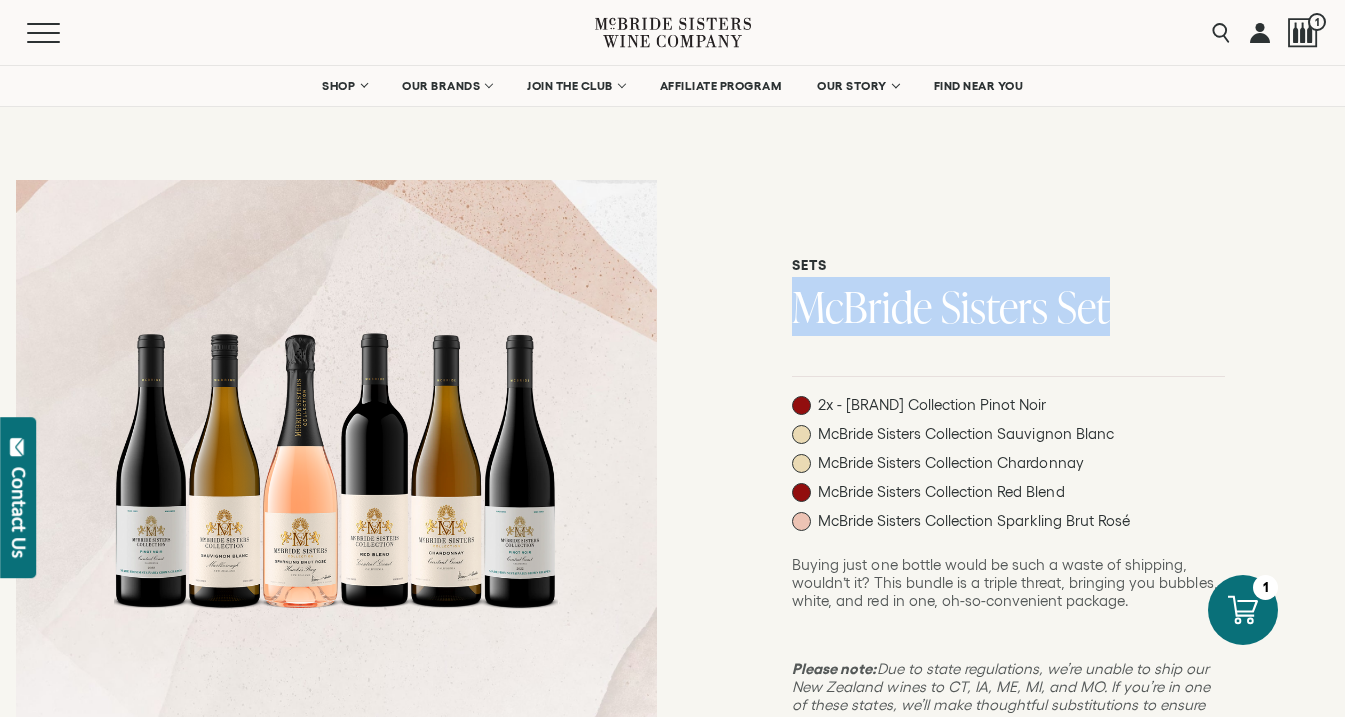drag, startPoint x: 1112, startPoint y: 307, endPoint x: 780, endPoint y: 319, distance: 332.2168 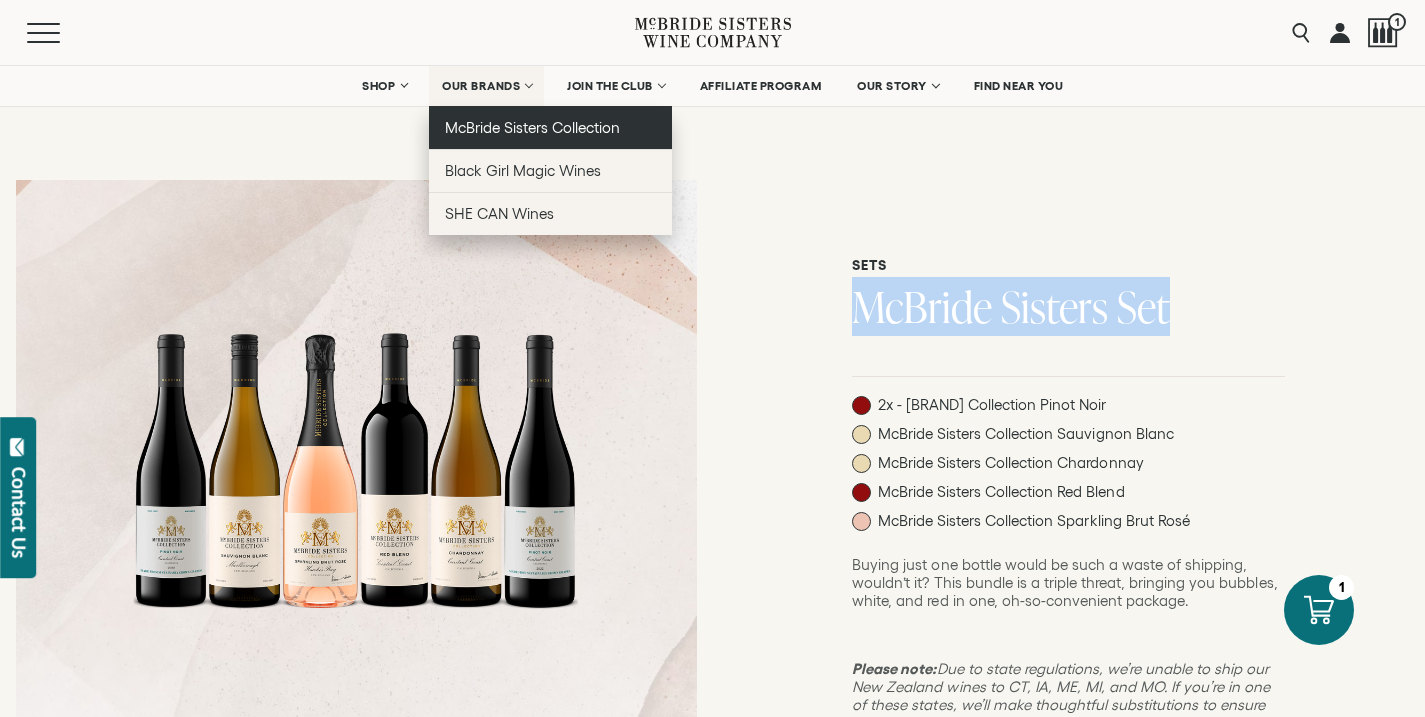click on "McBride Sisters Collection" at bounding box center [533, 127] 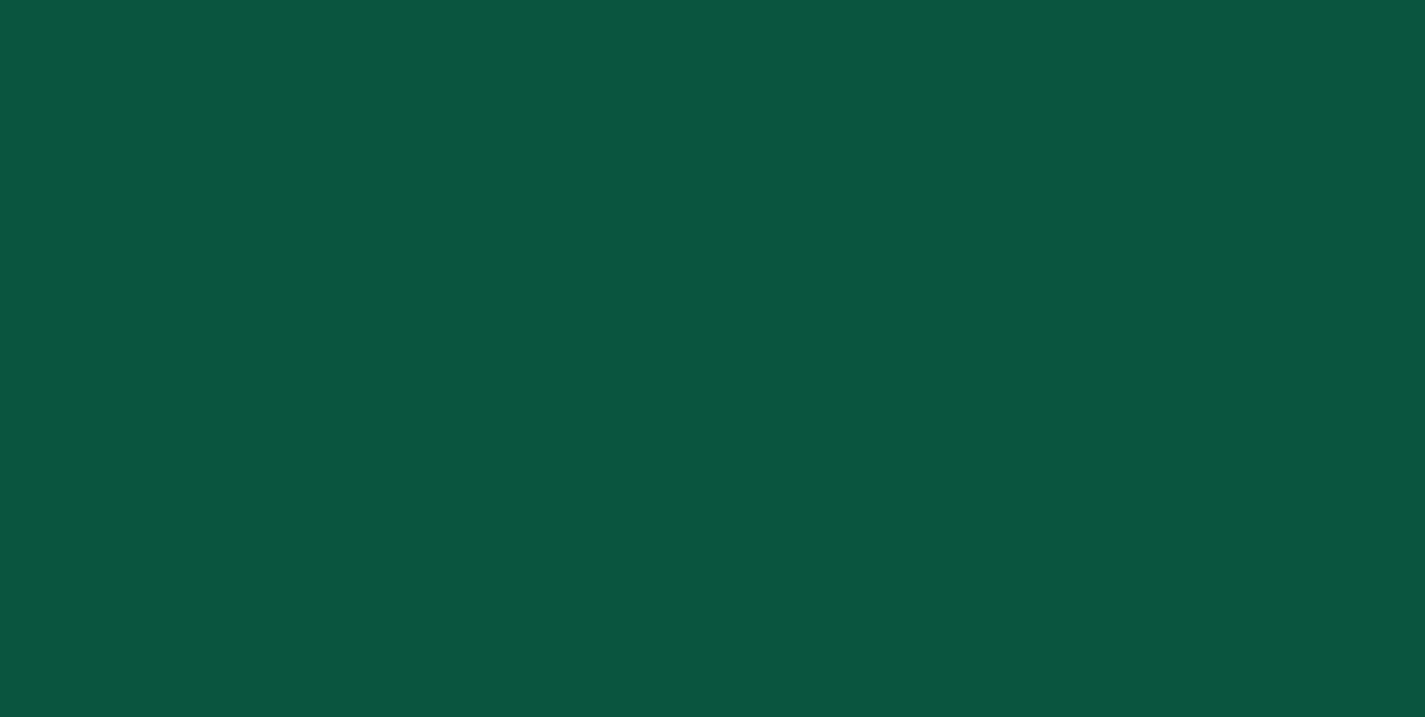 scroll, scrollTop: 0, scrollLeft: 0, axis: both 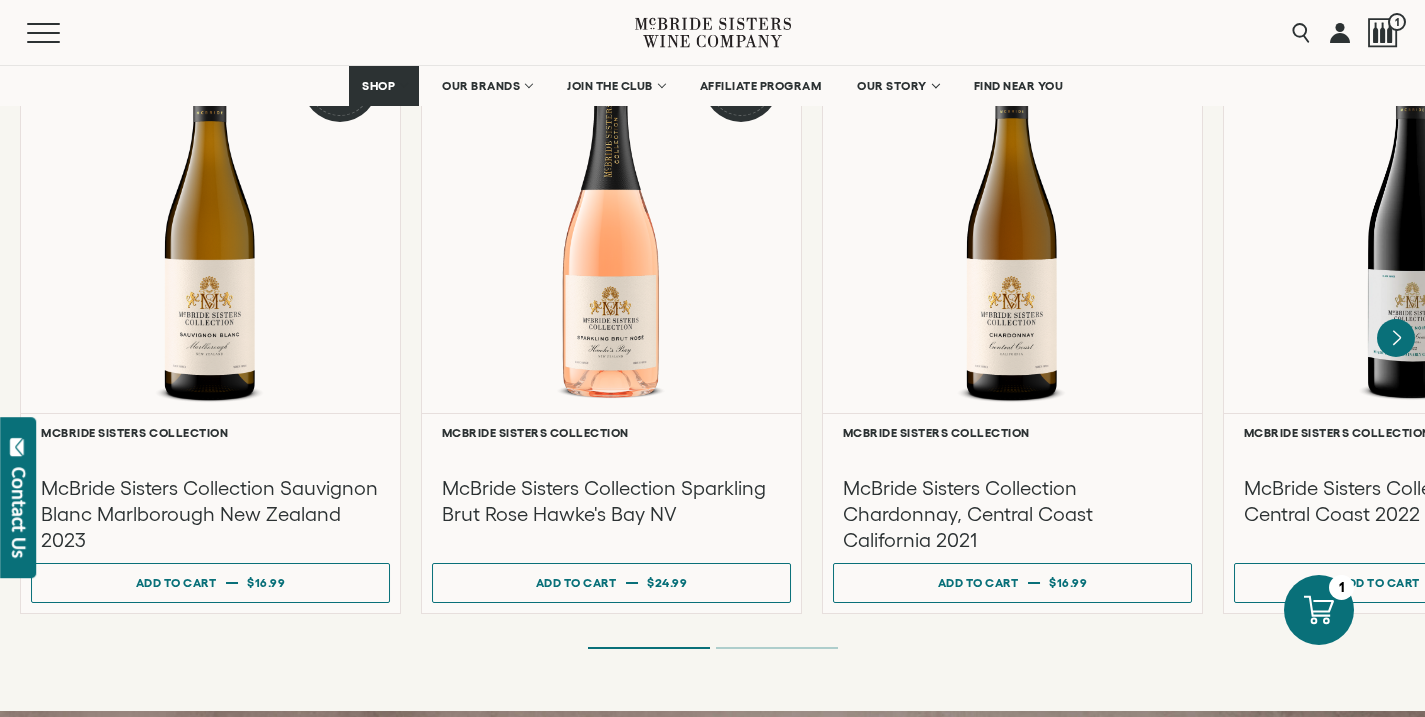 click at bounding box center [0, 0] 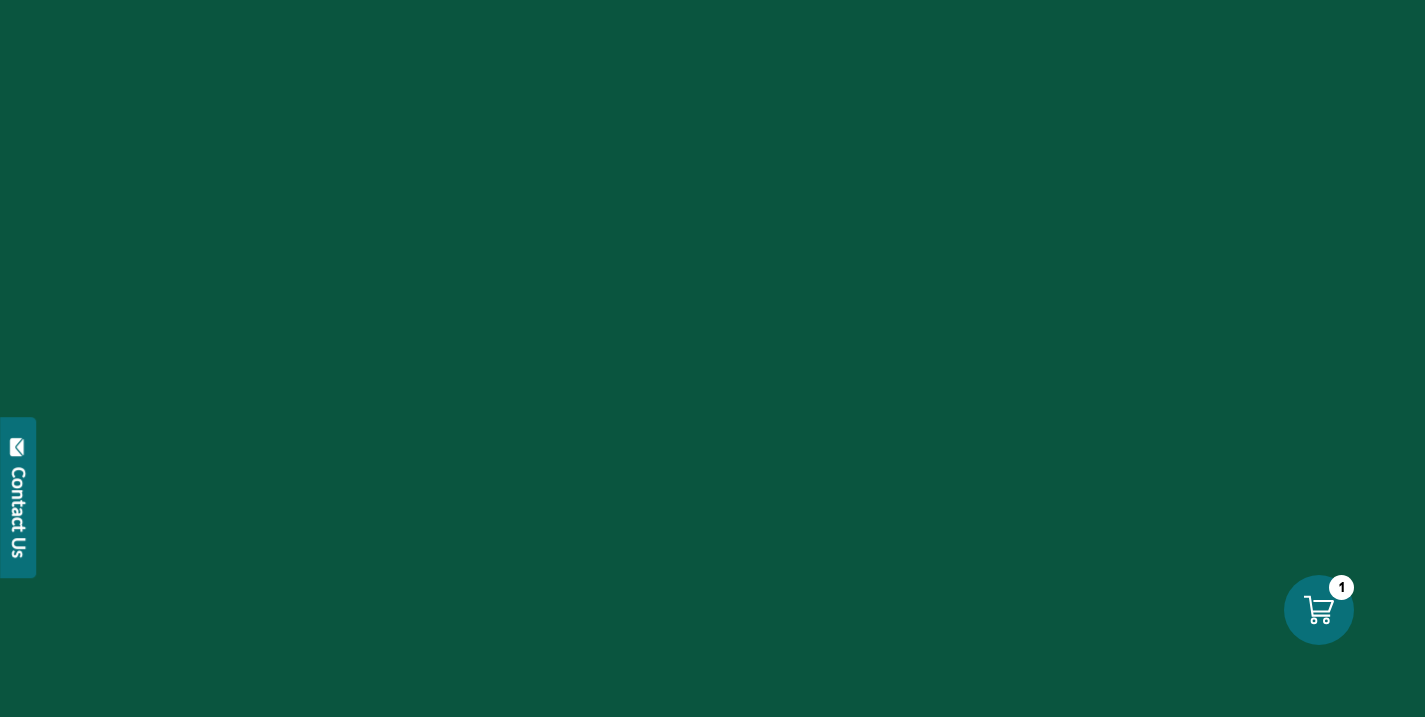 scroll, scrollTop: 0, scrollLeft: 0, axis: both 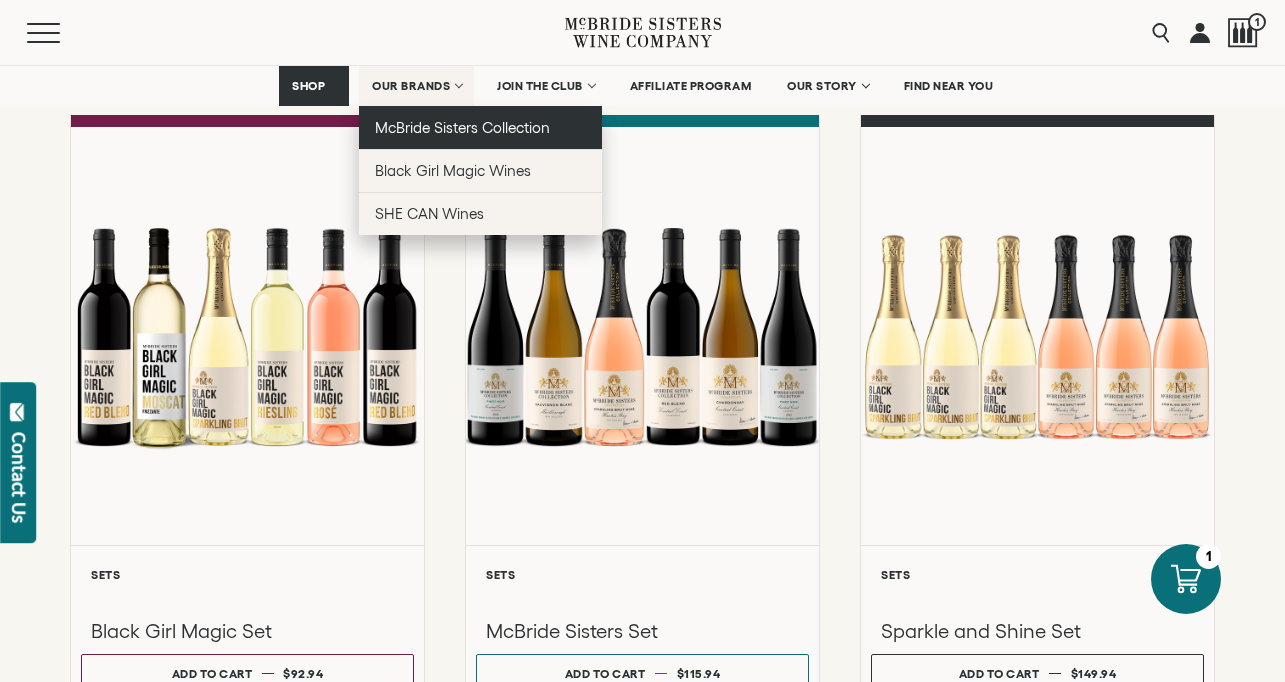 click on "McBride Sisters Collection" at bounding box center (480, 127) 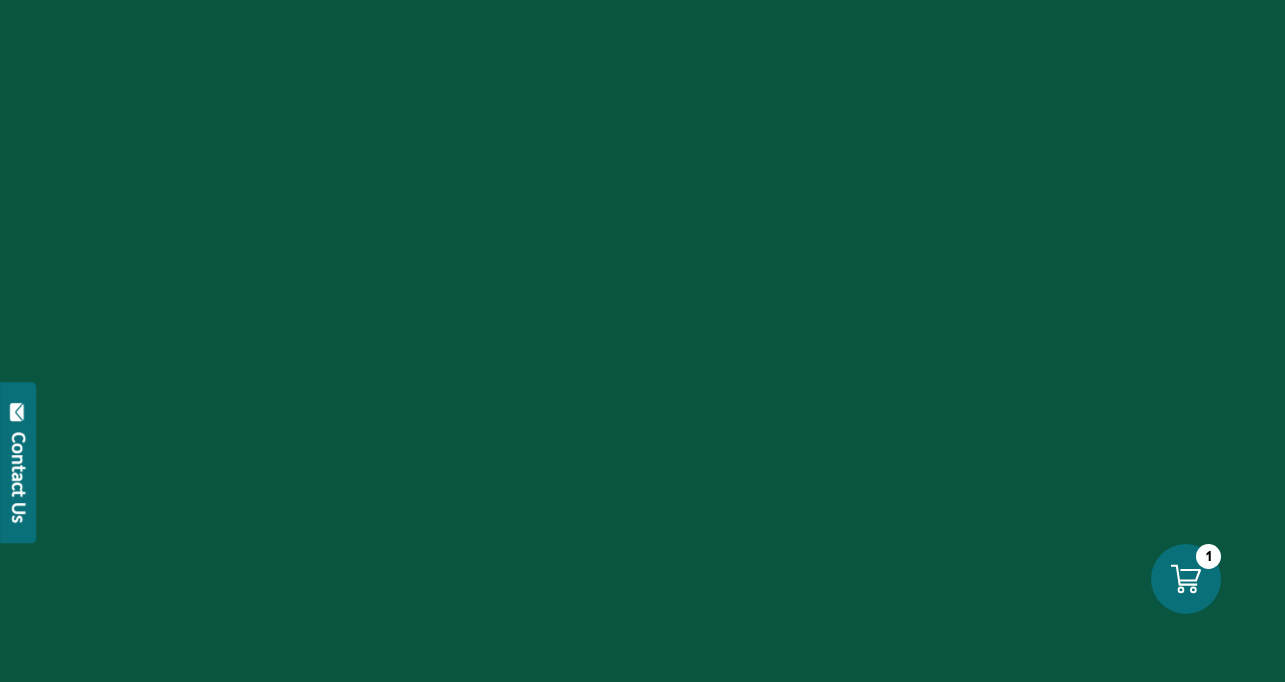 scroll, scrollTop: 0, scrollLeft: 0, axis: both 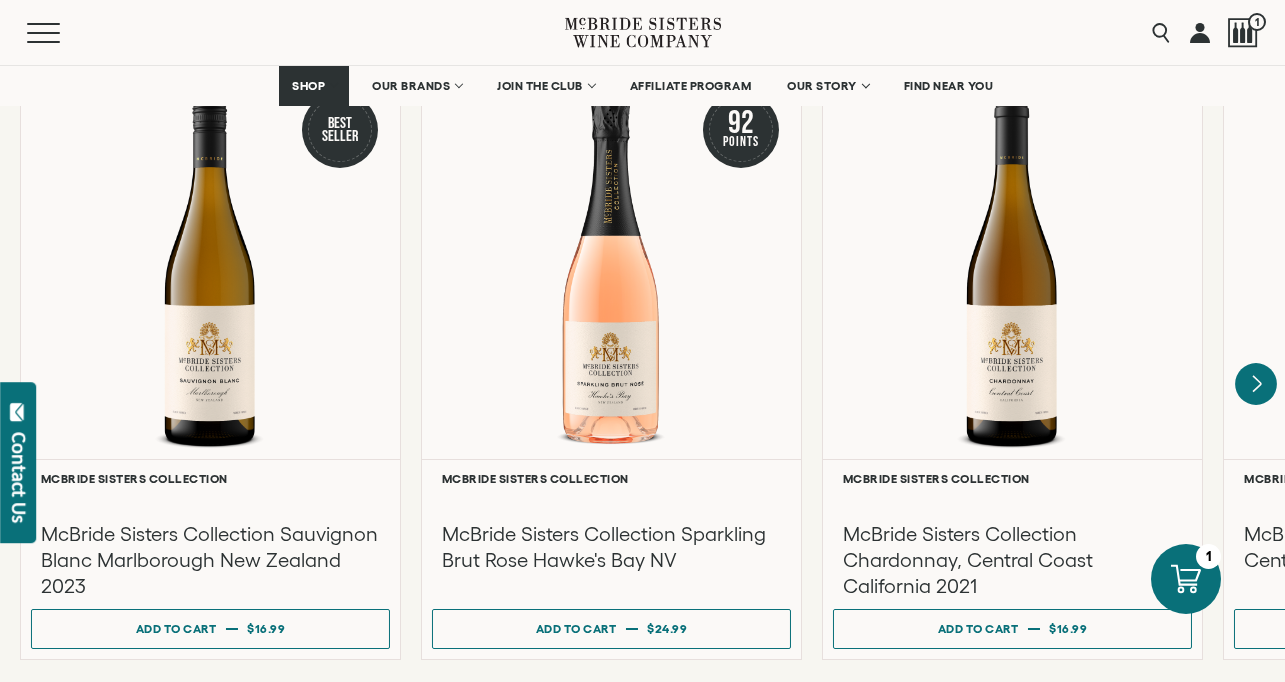 click 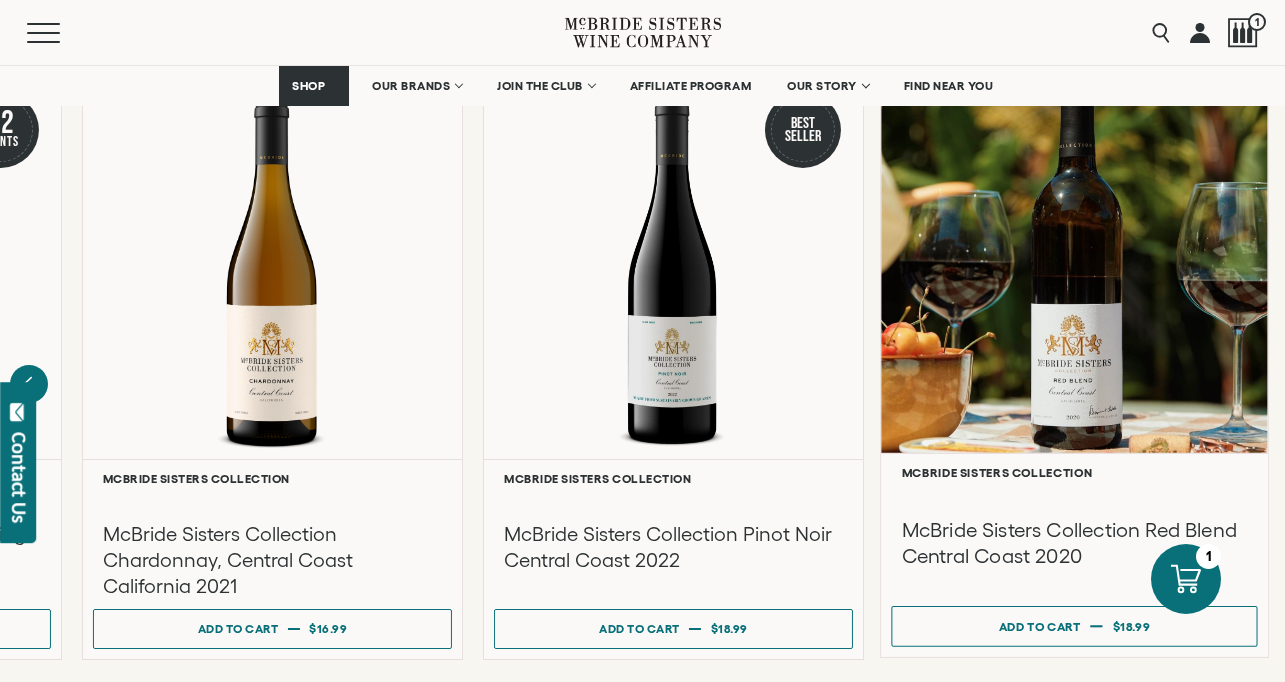 click at bounding box center (1074, 260) 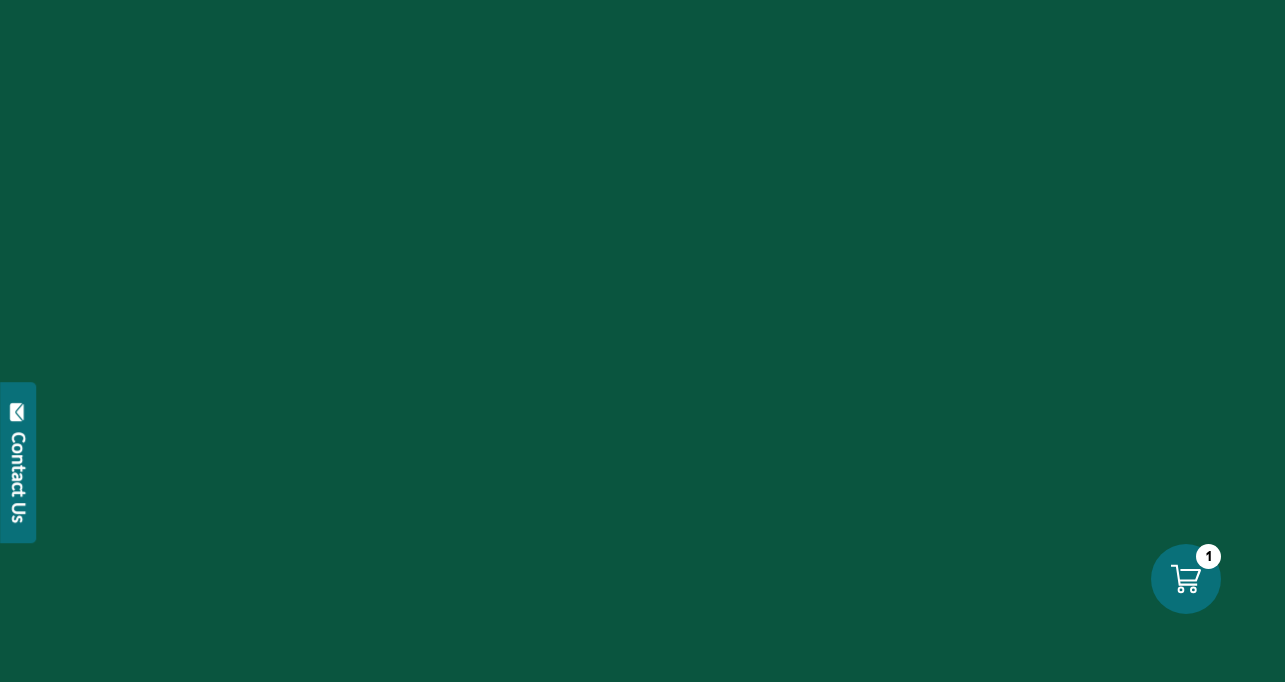 scroll, scrollTop: 0, scrollLeft: 0, axis: both 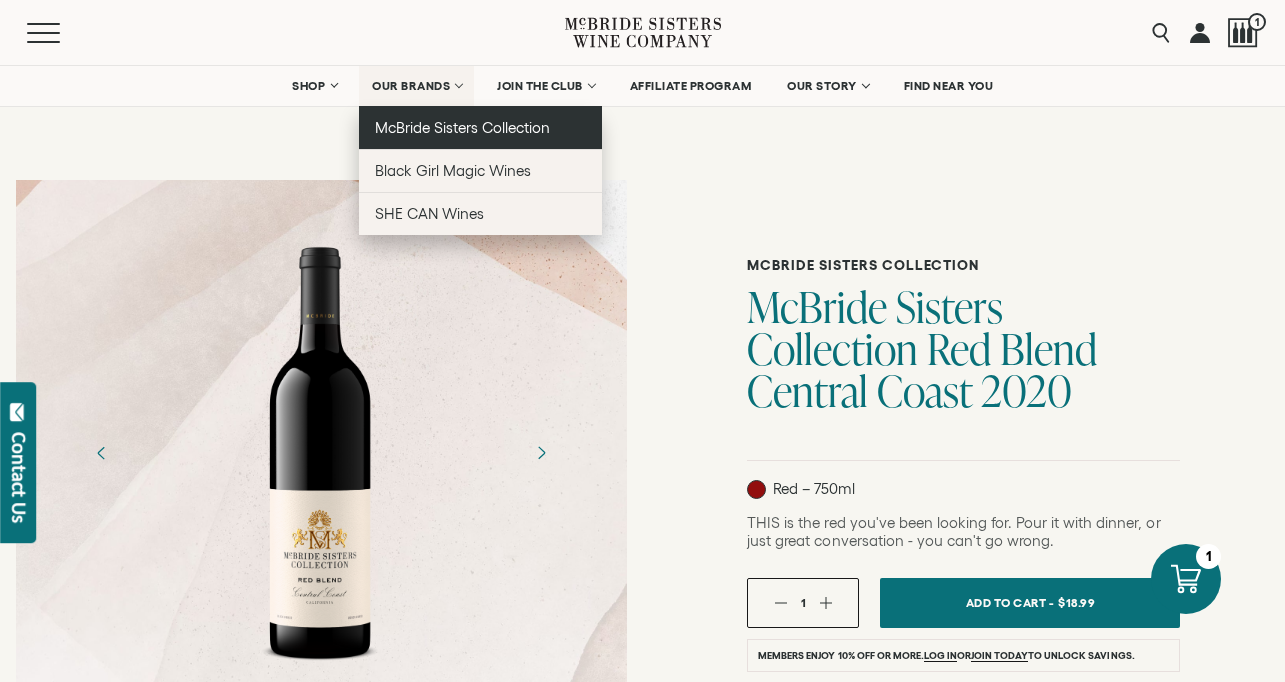 click on "McBride Sisters Collection" at bounding box center [463, 127] 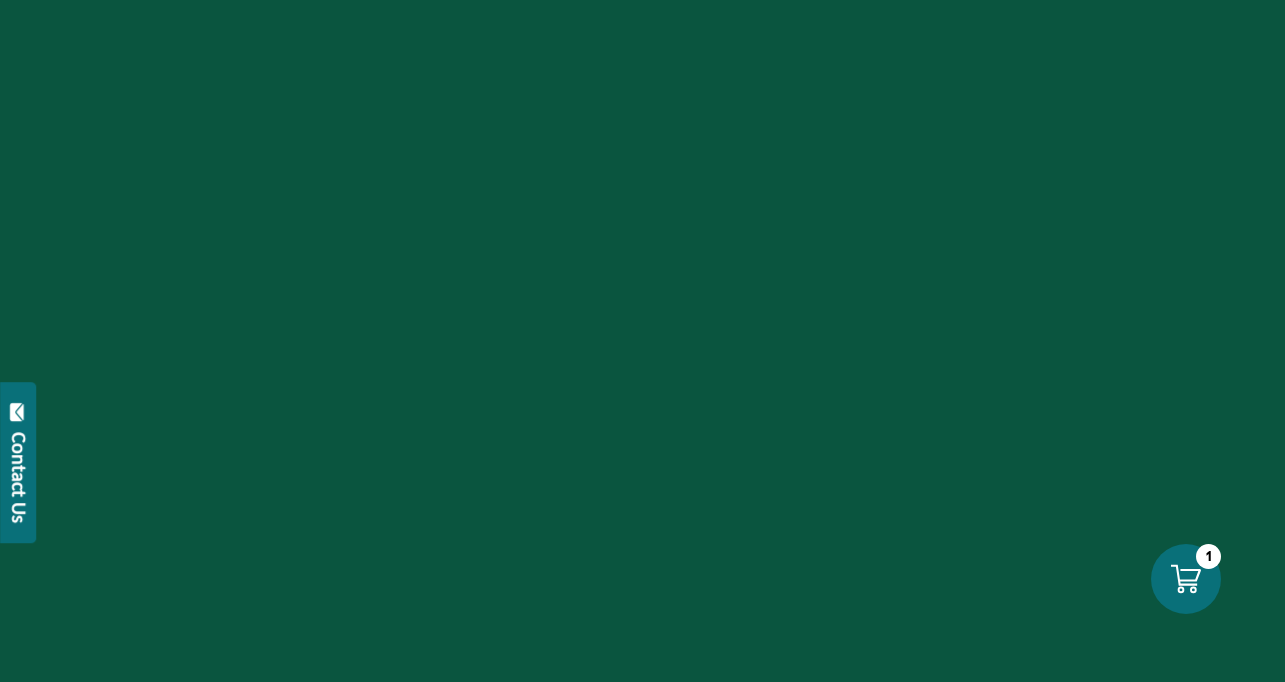 scroll, scrollTop: 0, scrollLeft: 0, axis: both 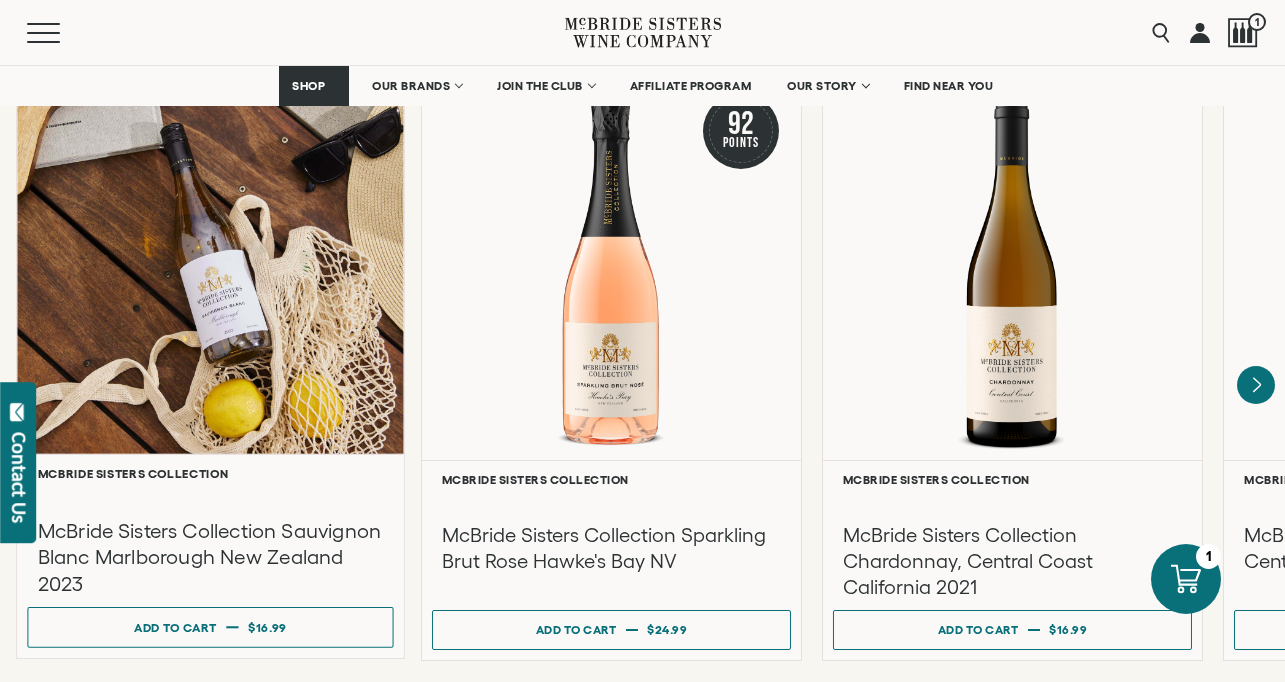 click at bounding box center [210, 261] 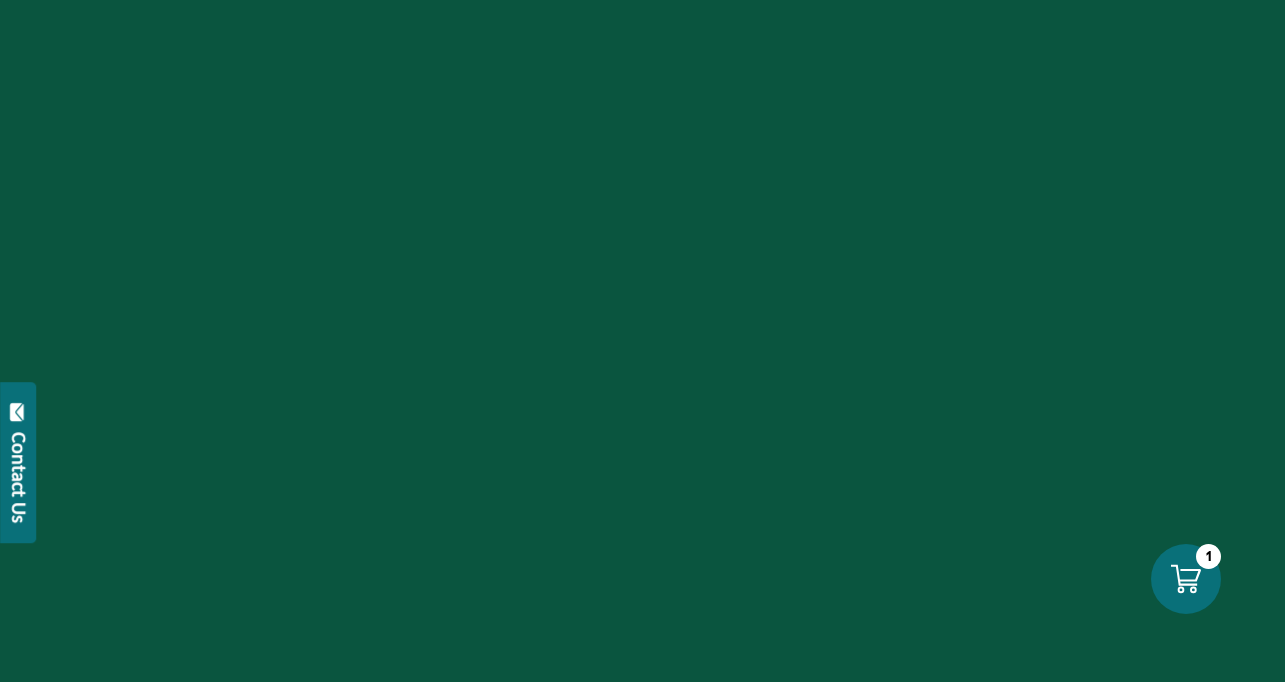 scroll, scrollTop: 0, scrollLeft: 0, axis: both 